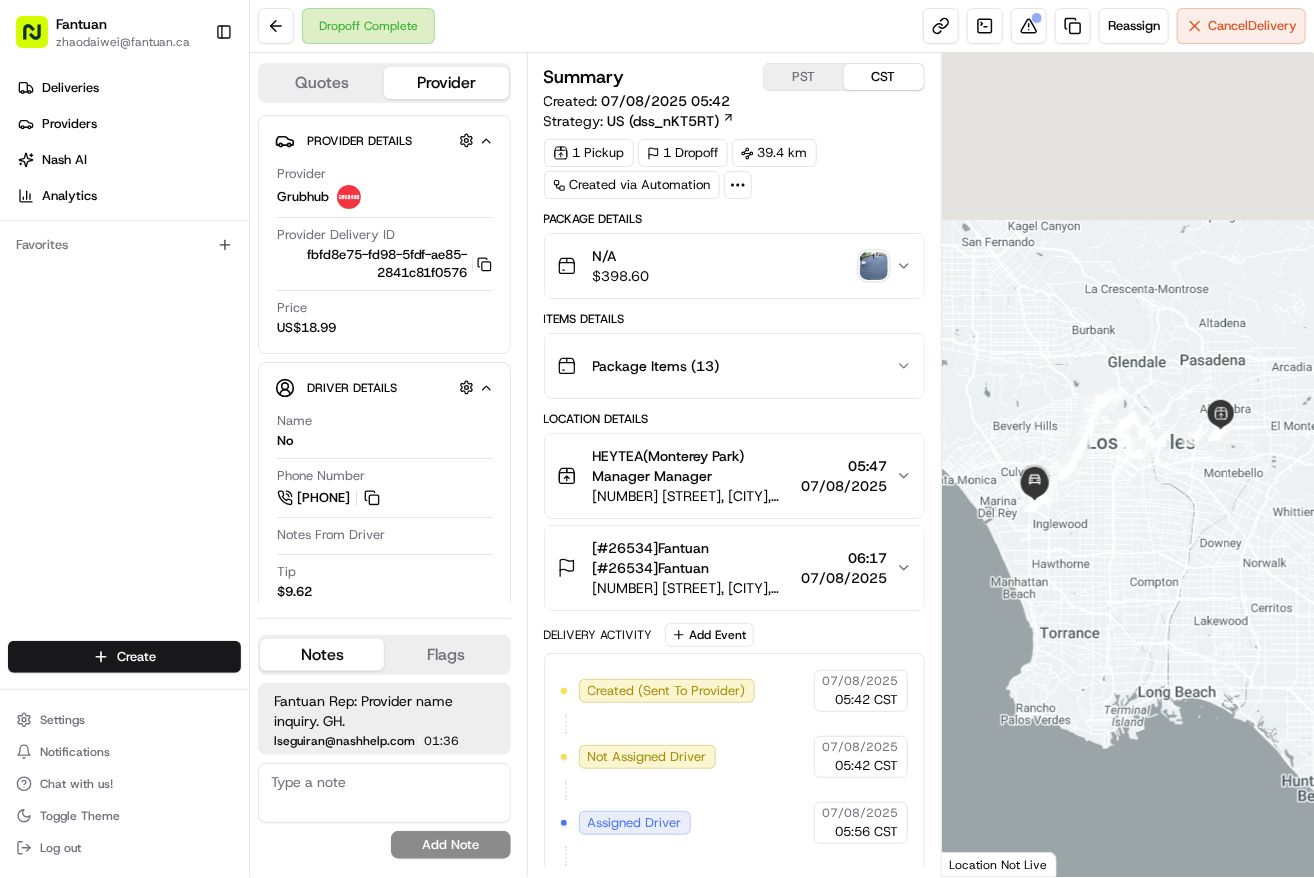 scroll, scrollTop: 0, scrollLeft: 0, axis: both 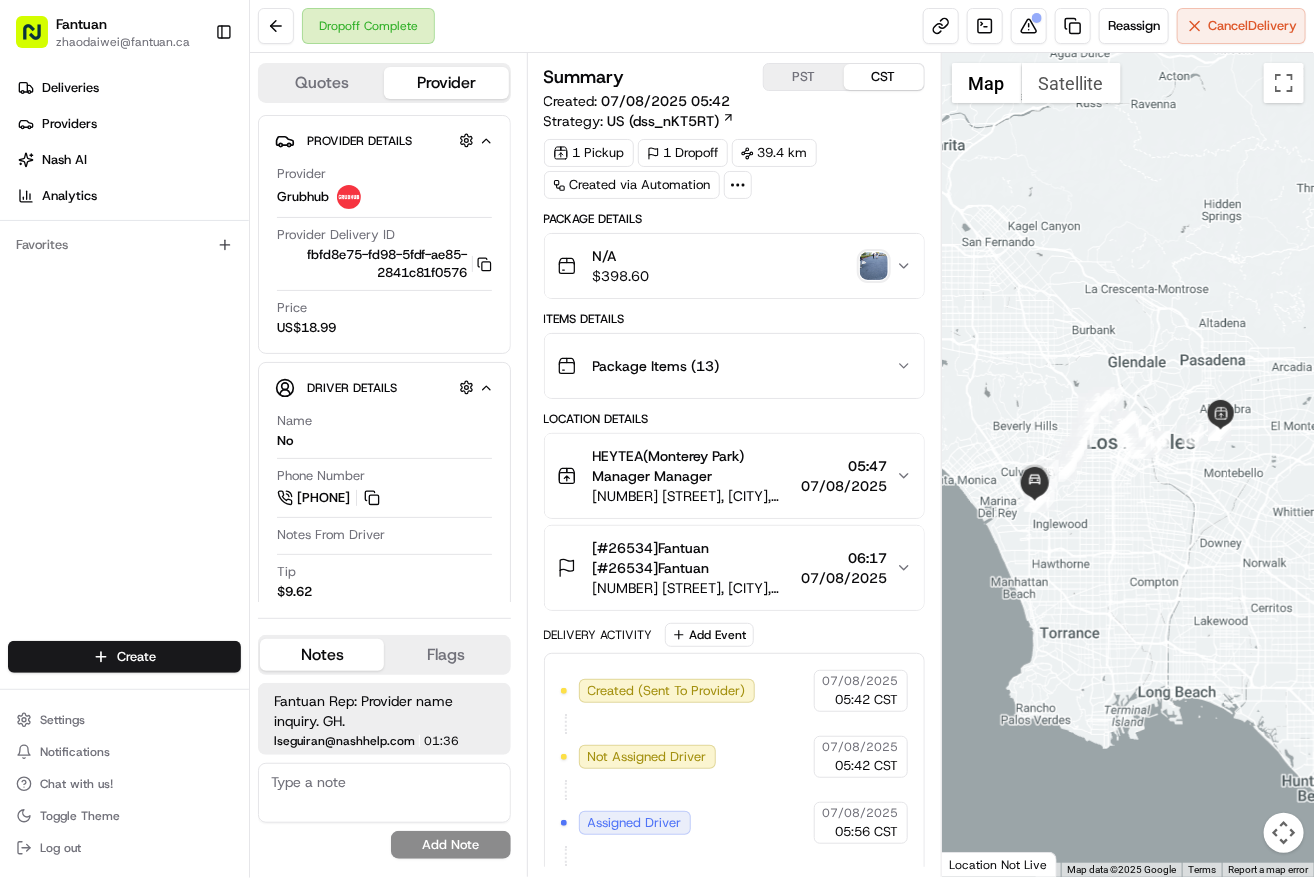 click on "[#26534]Fantuan [#26534]Fantuan 900 Corporate Pointe, Culver City, CA 90230, USA 06:17 07/08/2025" at bounding box center [734, 568] 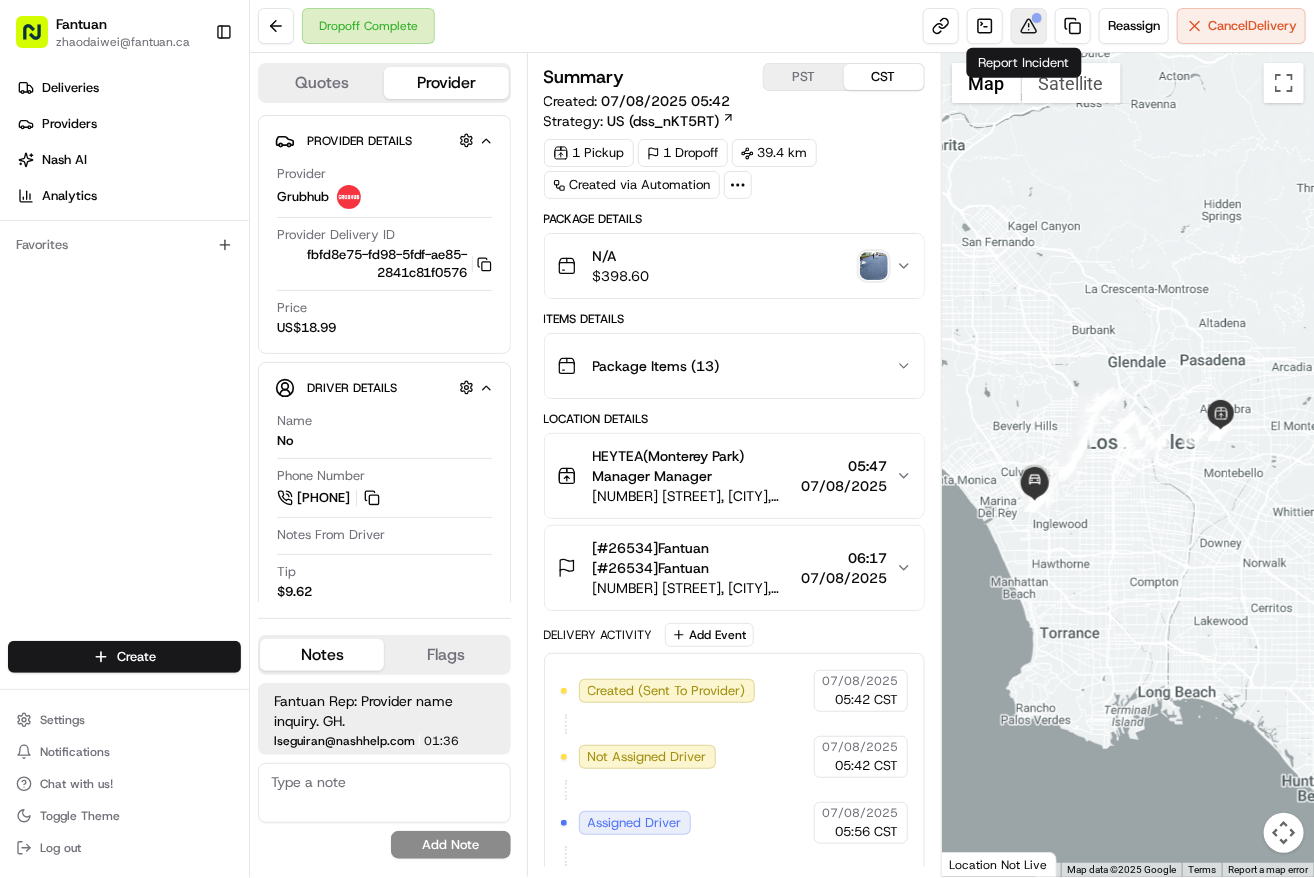 click at bounding box center (1037, 18) 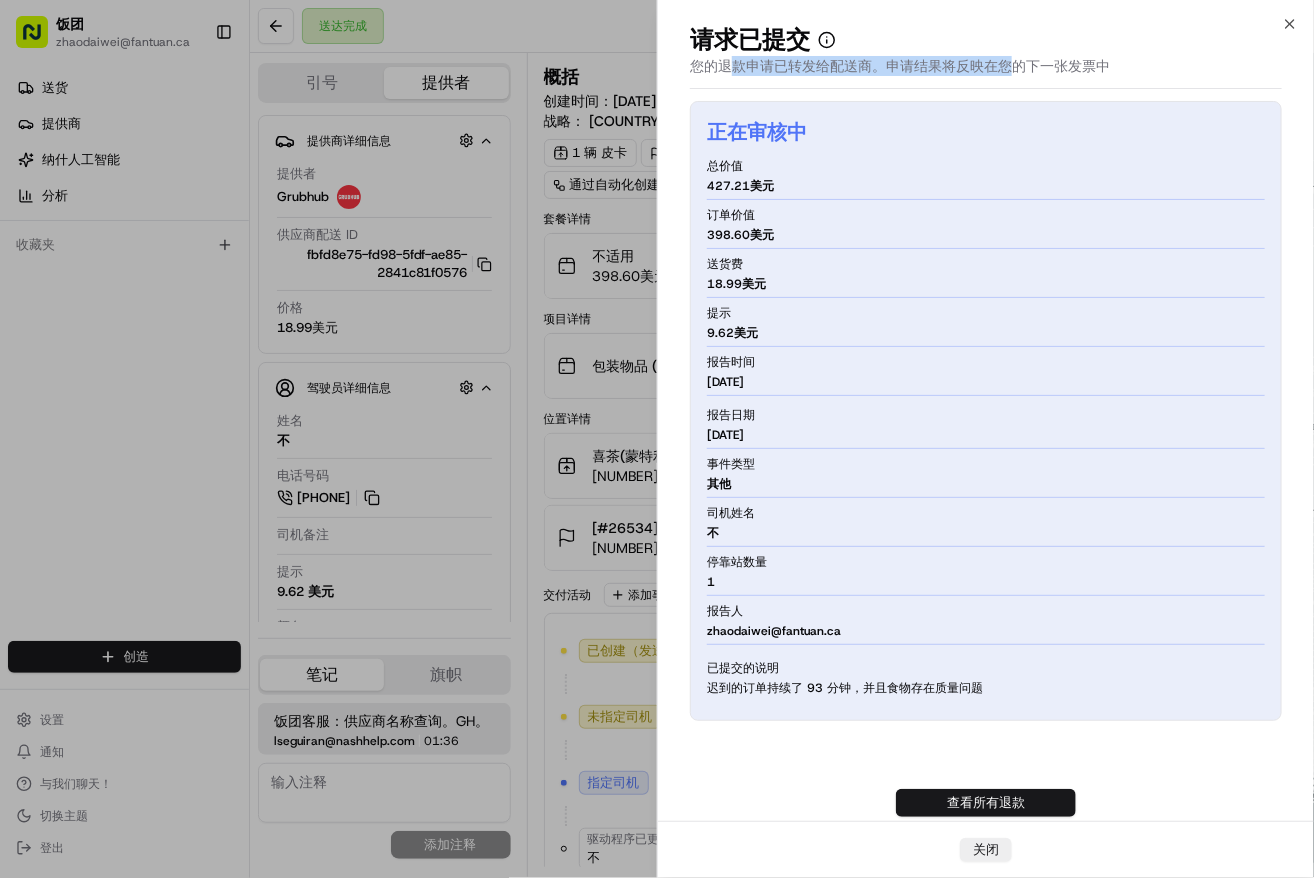 drag, startPoint x: 738, startPoint y: 60, endPoint x: 1008, endPoint y: 64, distance: 270.02963 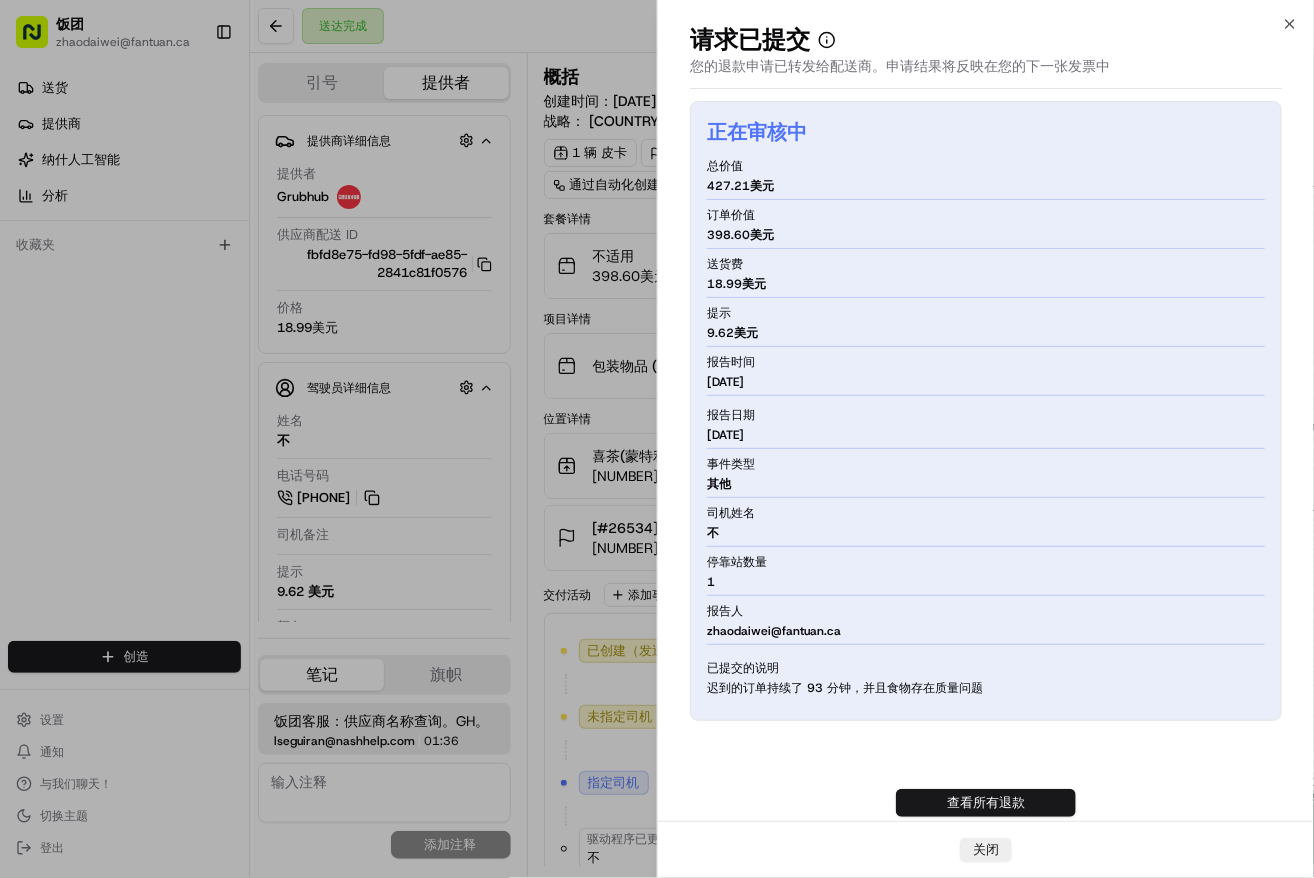 drag, startPoint x: 788, startPoint y: 145, endPoint x: 947, endPoint y: 183, distance: 163.47783 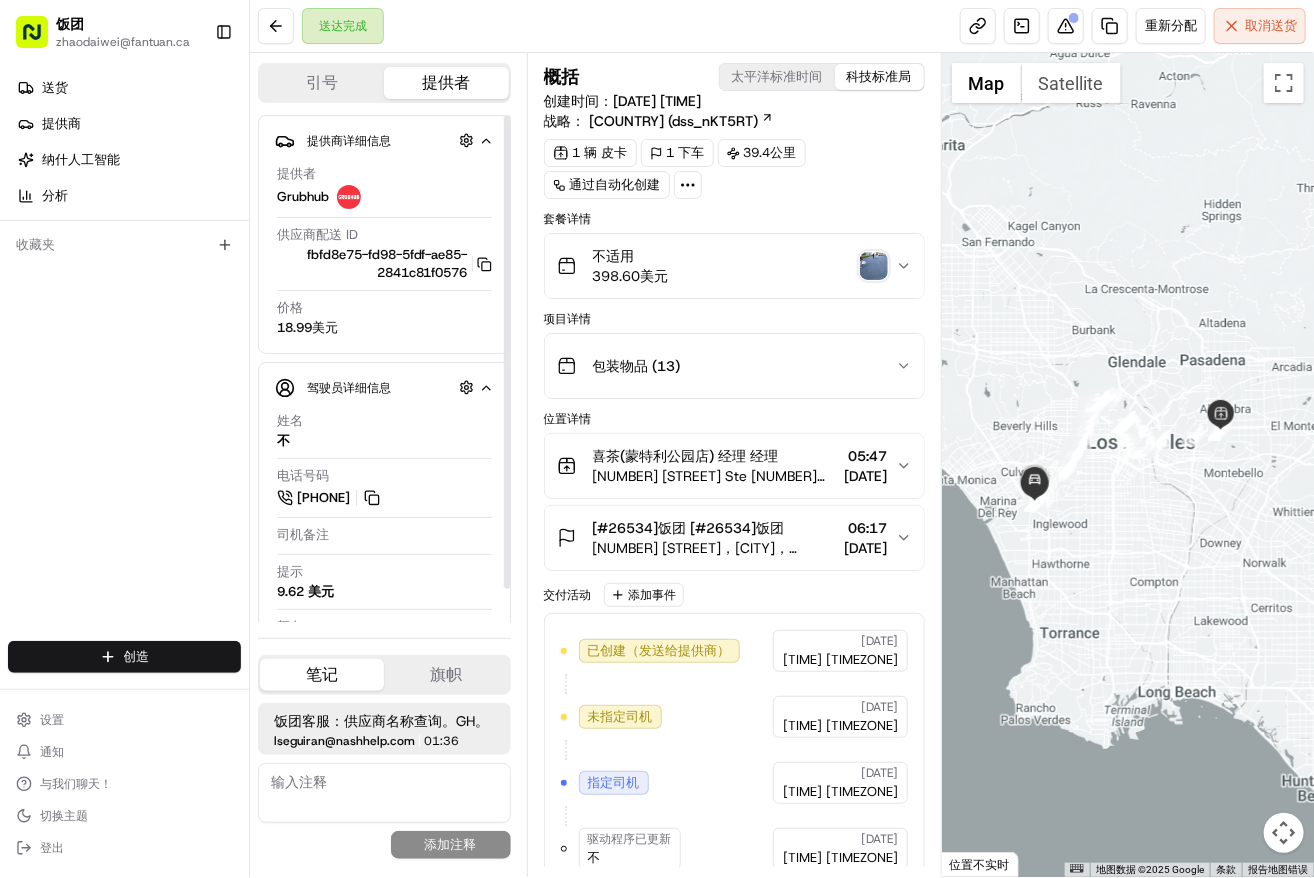 click on "送货 提供商 纳什人工智能 分析 收藏夹" at bounding box center (124, 358) 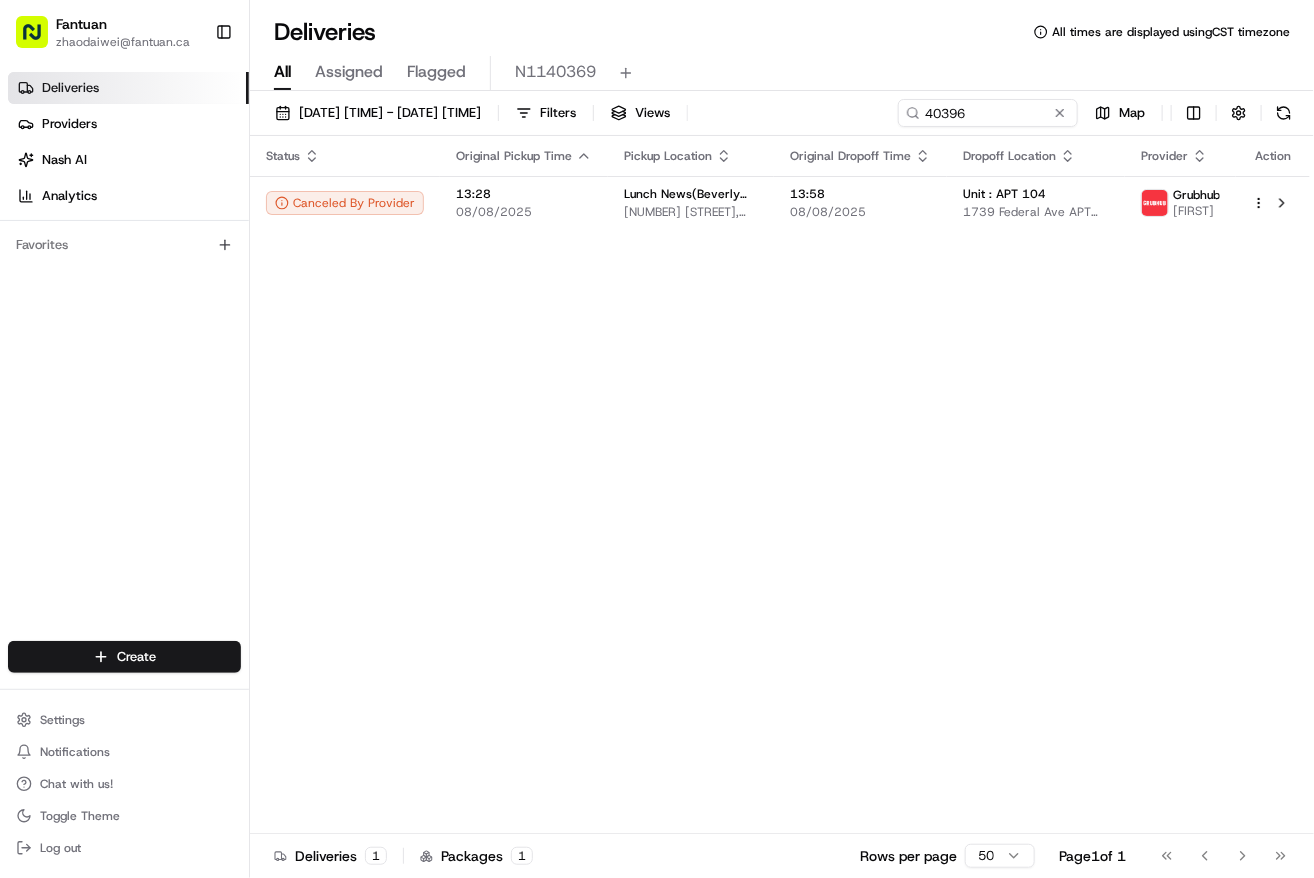 scroll, scrollTop: 0, scrollLeft: 0, axis: both 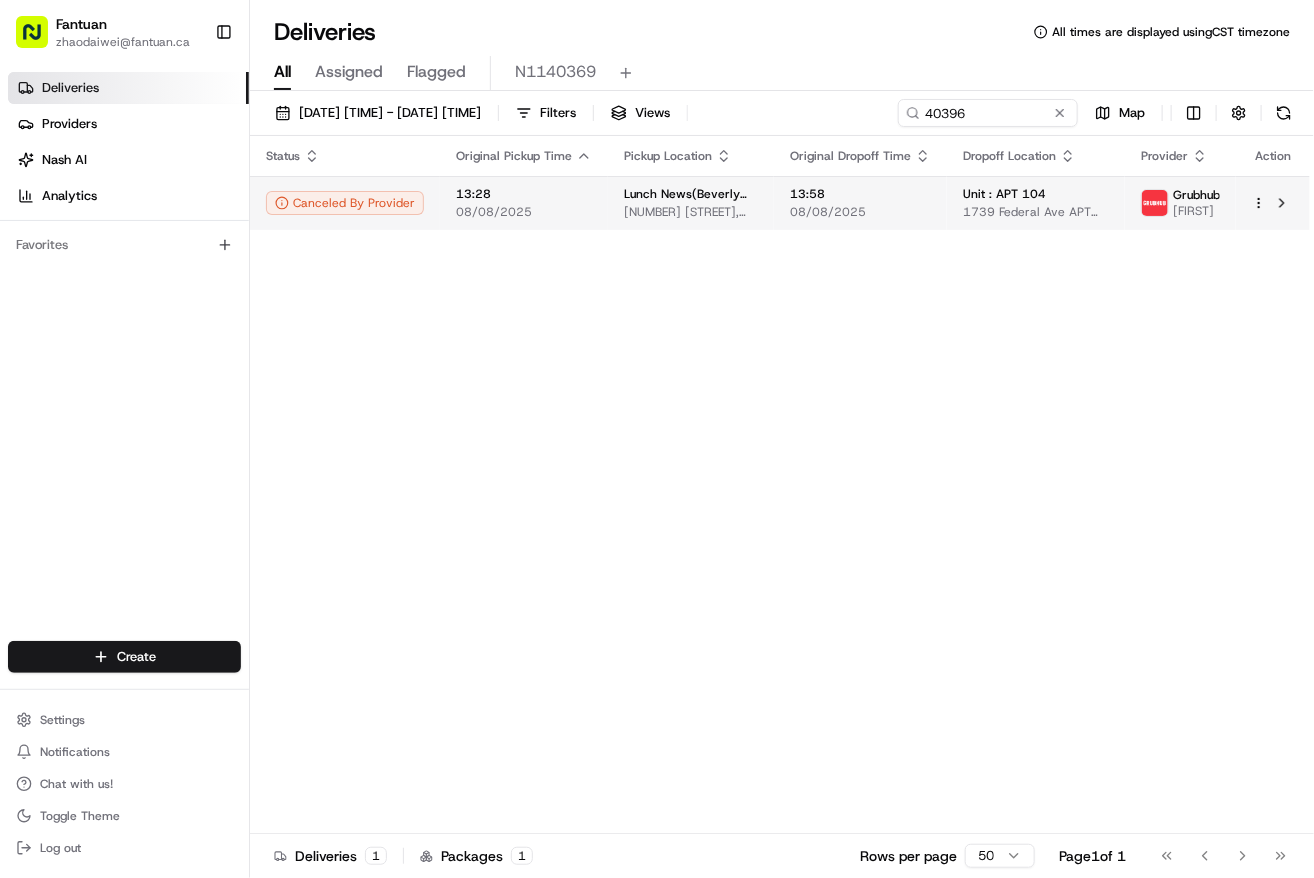 click on "[NUMBER] [STREET], [CITY], [STATE] [ZIP], [COUNTRY]" at bounding box center [691, 212] 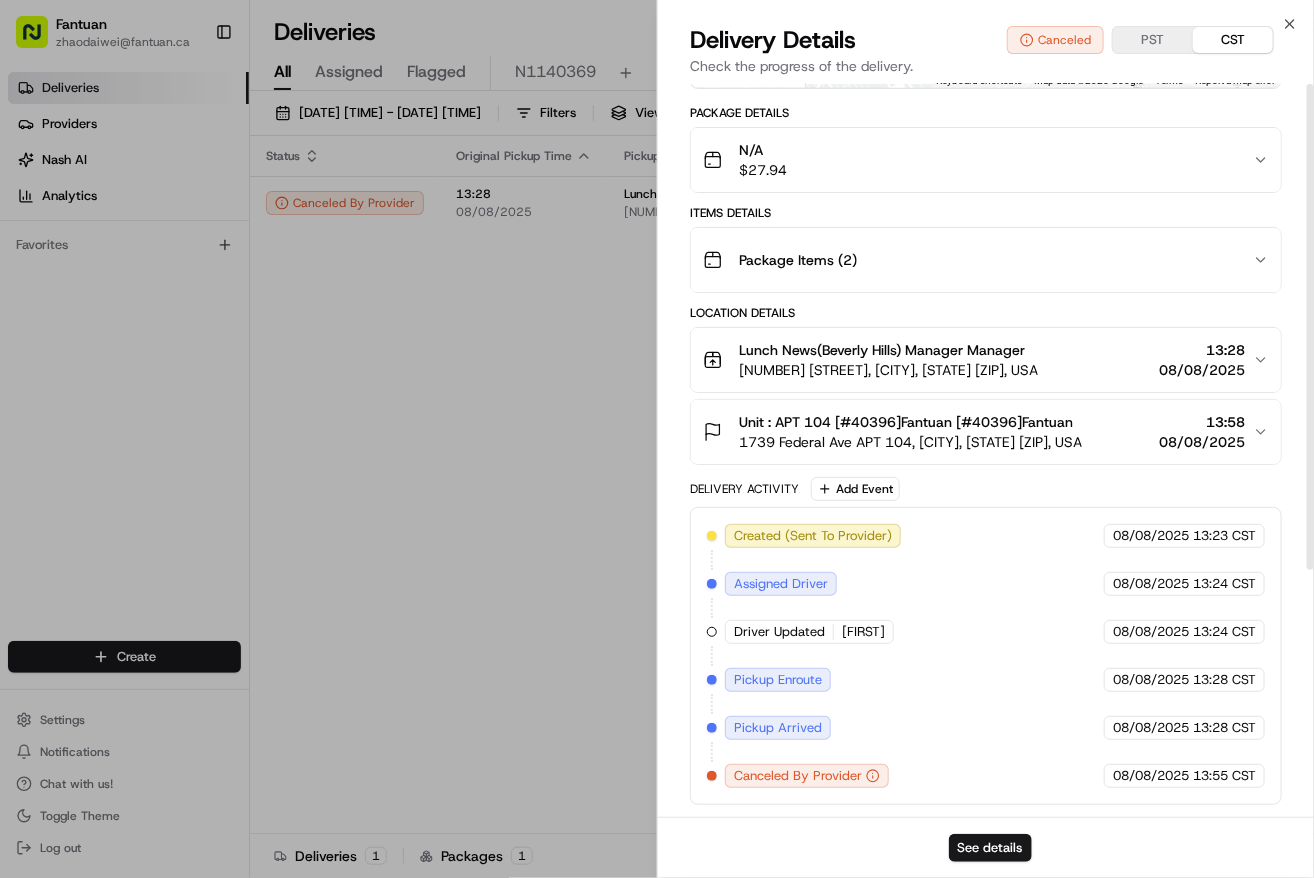 scroll, scrollTop: 0, scrollLeft: 0, axis: both 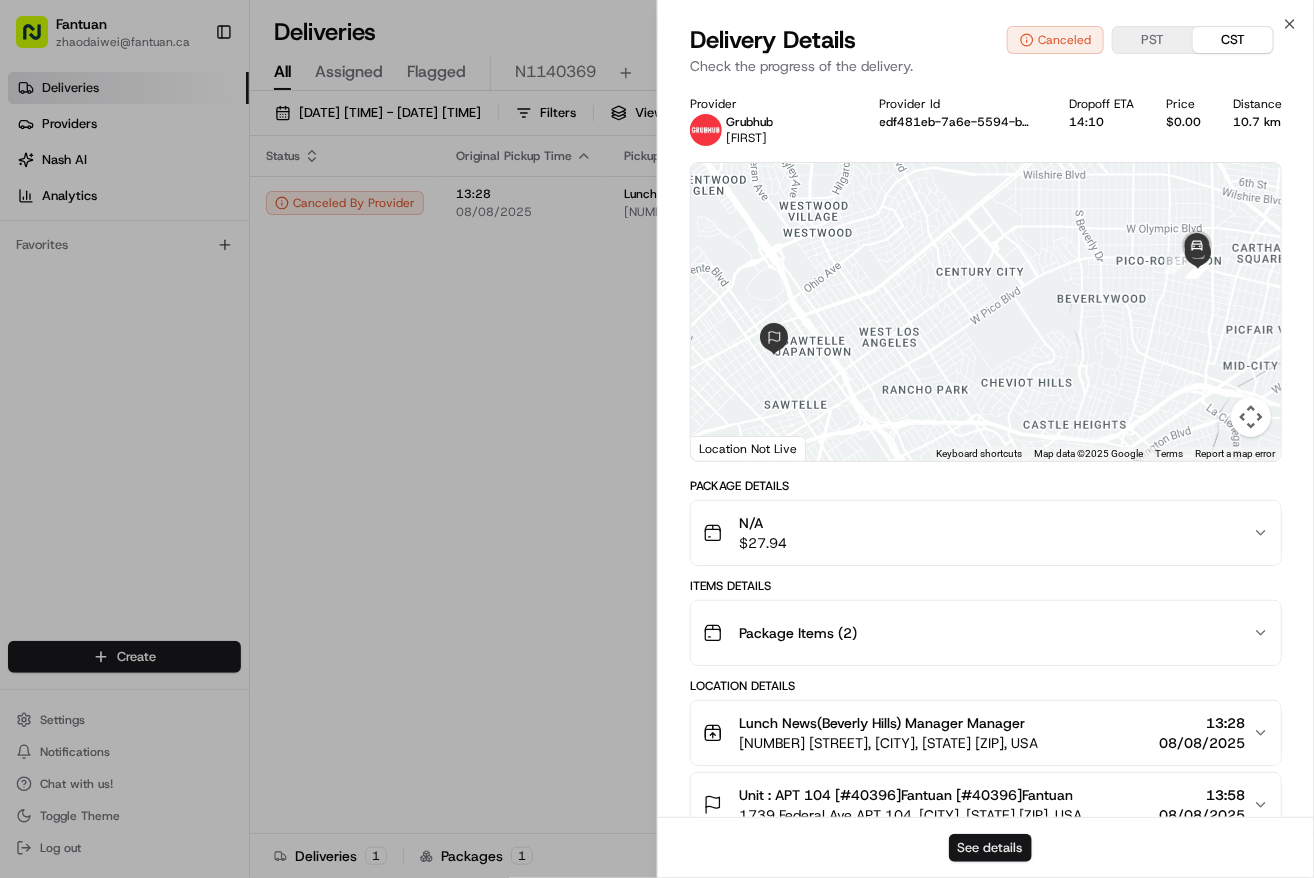 click on "See details" at bounding box center [990, 848] 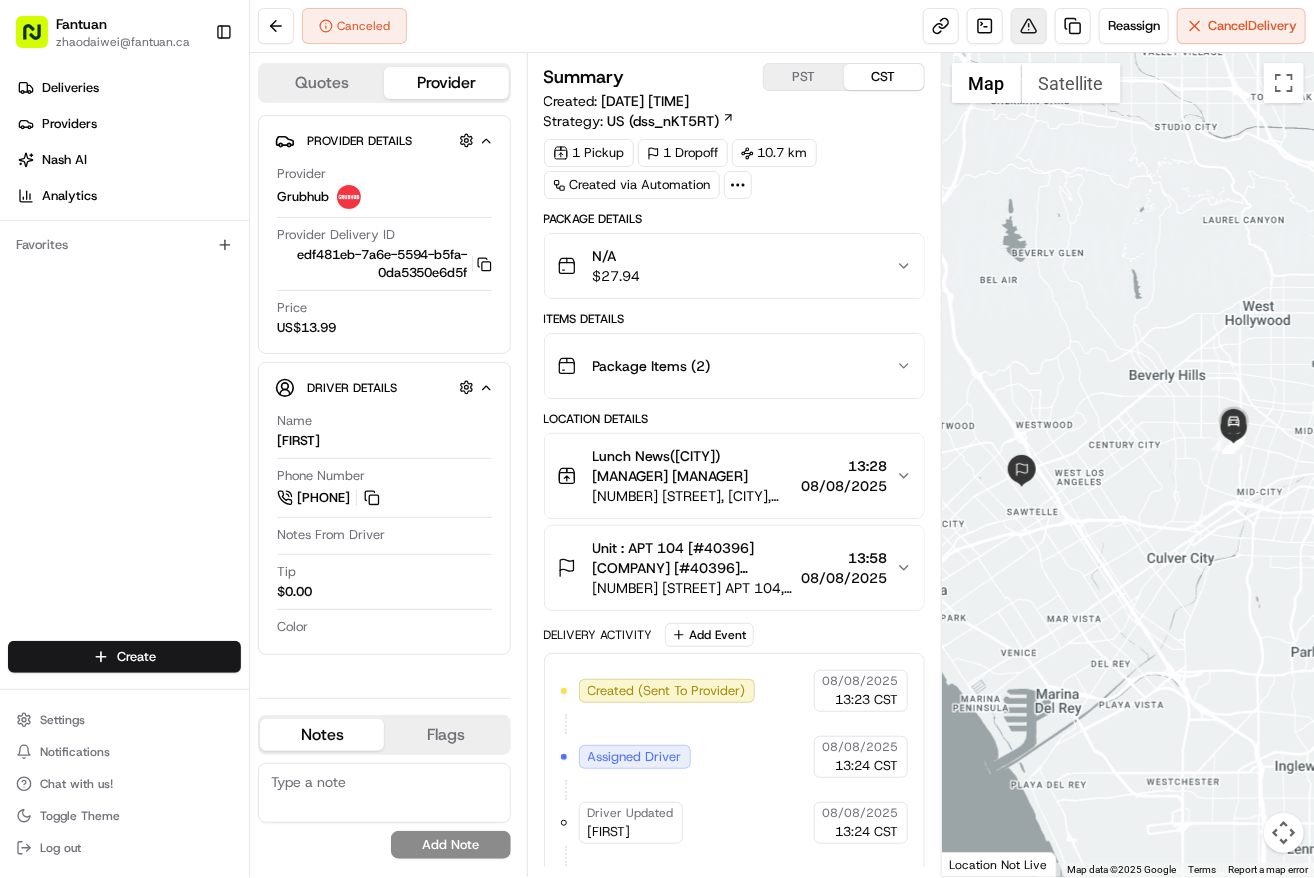 scroll, scrollTop: 0, scrollLeft: 0, axis: both 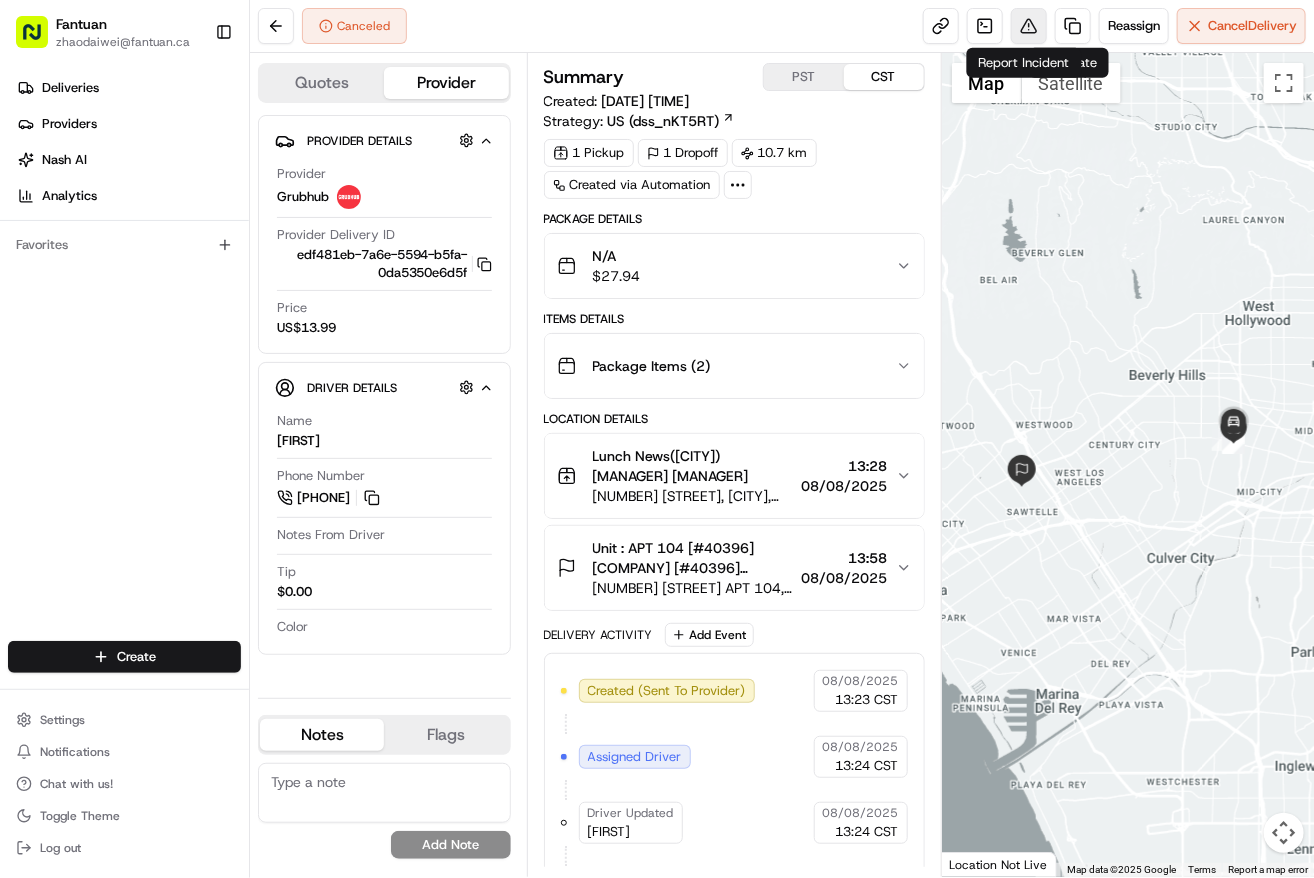 click at bounding box center (1029, 26) 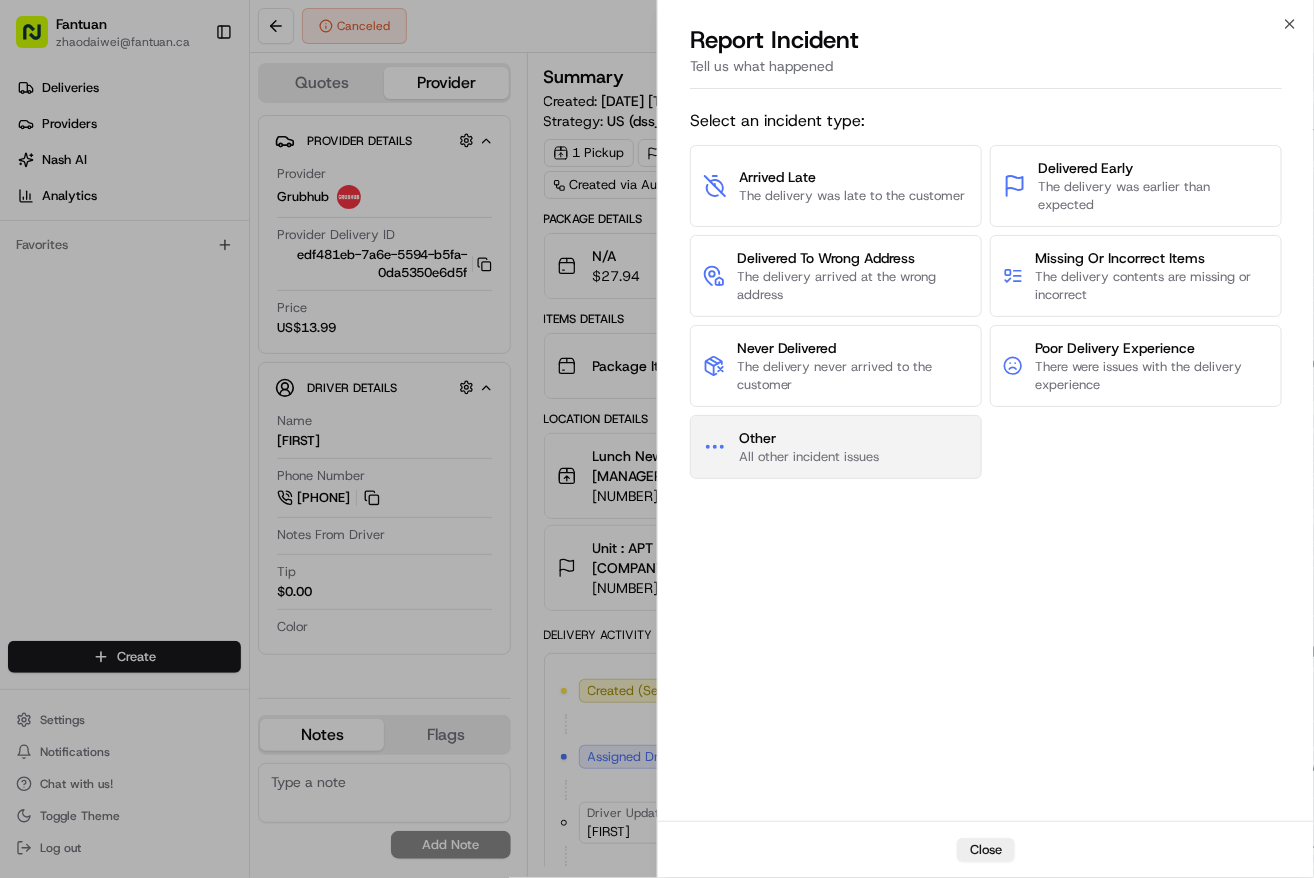 click on "Other" at bounding box center [809, 438] 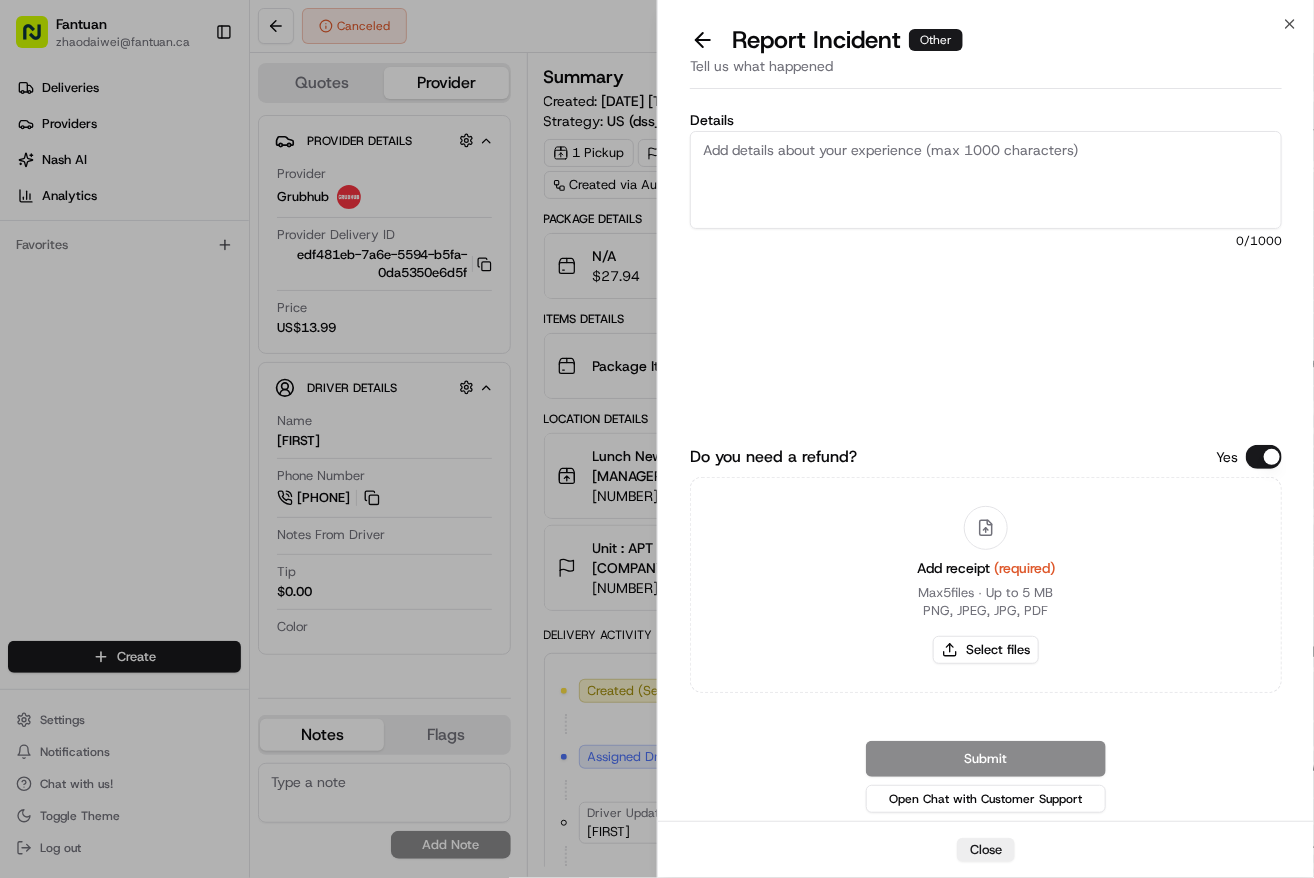 click on "Details 0 /1000" at bounding box center (986, 254) 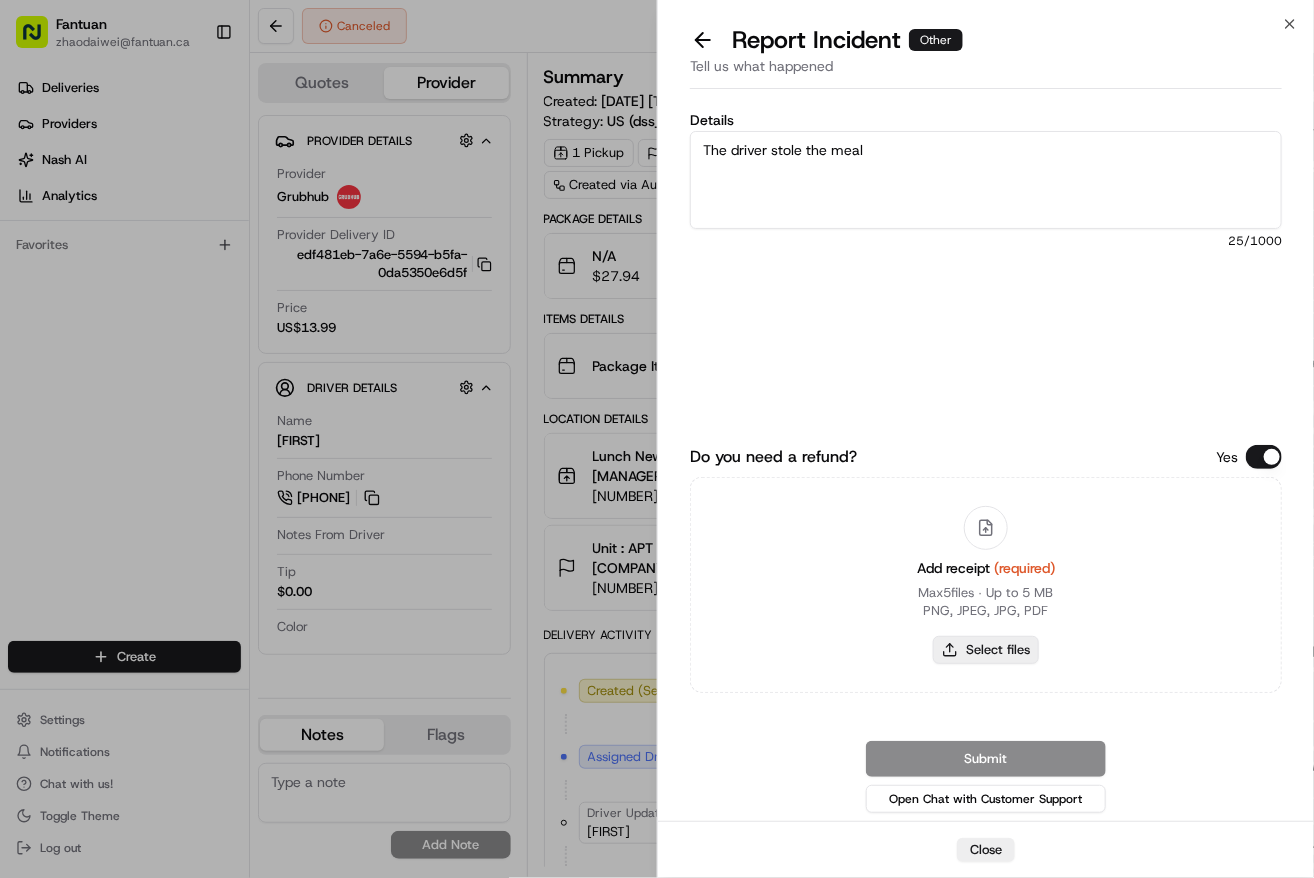 type on "The driver stole the meal" 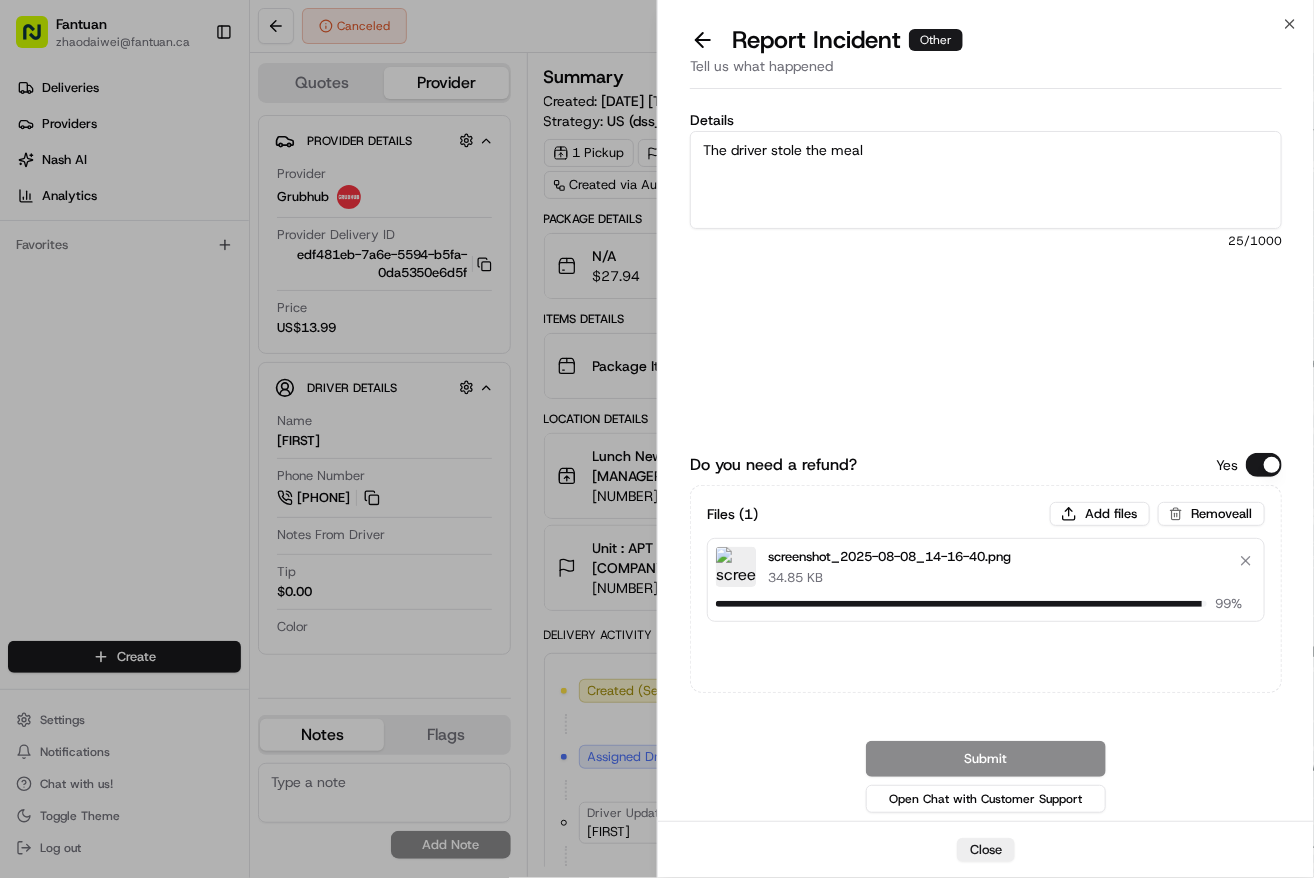 type 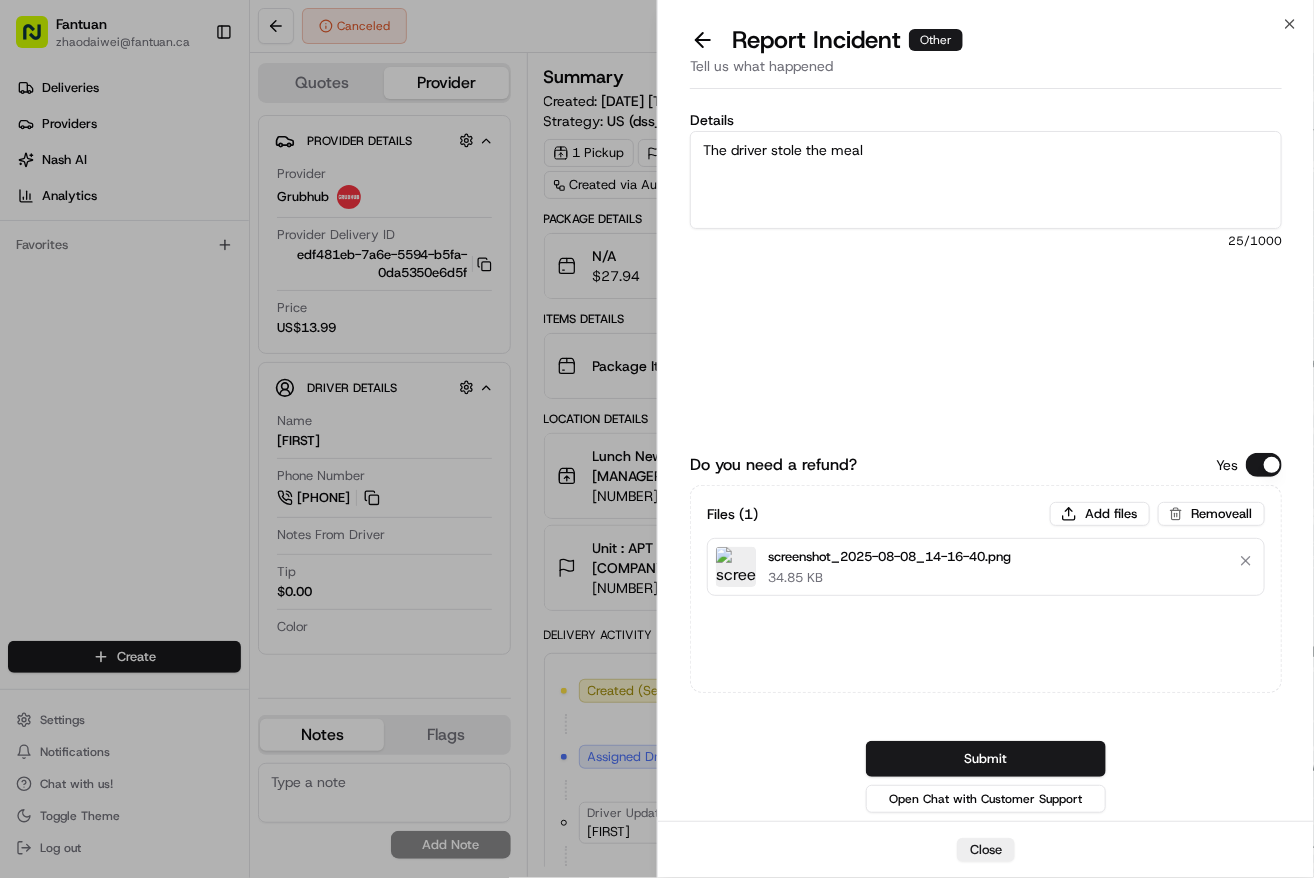 click on "Do you need a refund? Yes Files ( 1 ) Add files Remove  all screenshot_2025-08-08_14-16-40.png 34.85 KB Submit Open Chat with Customer Support" at bounding box center (986, 616) 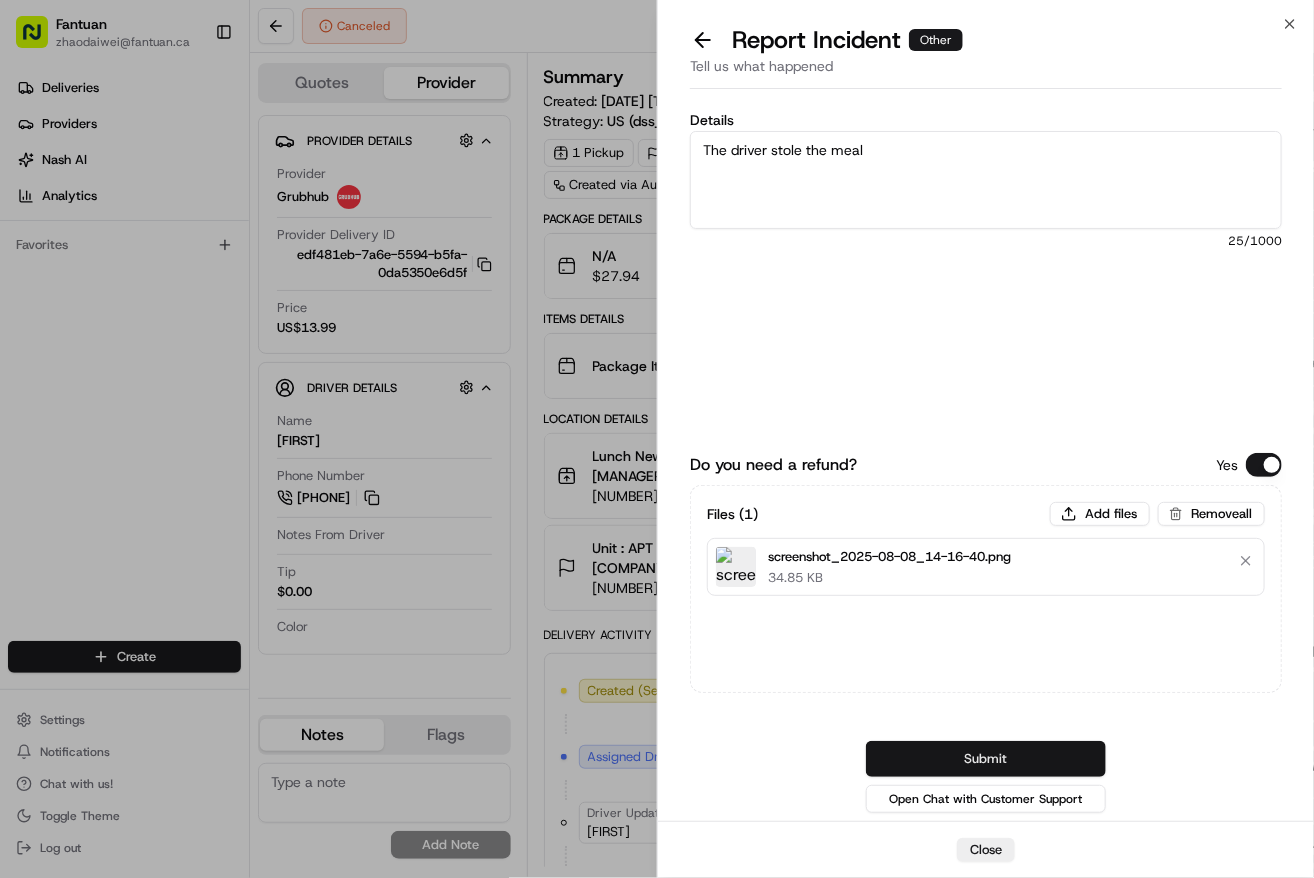 click on "Submit" at bounding box center (986, 759) 